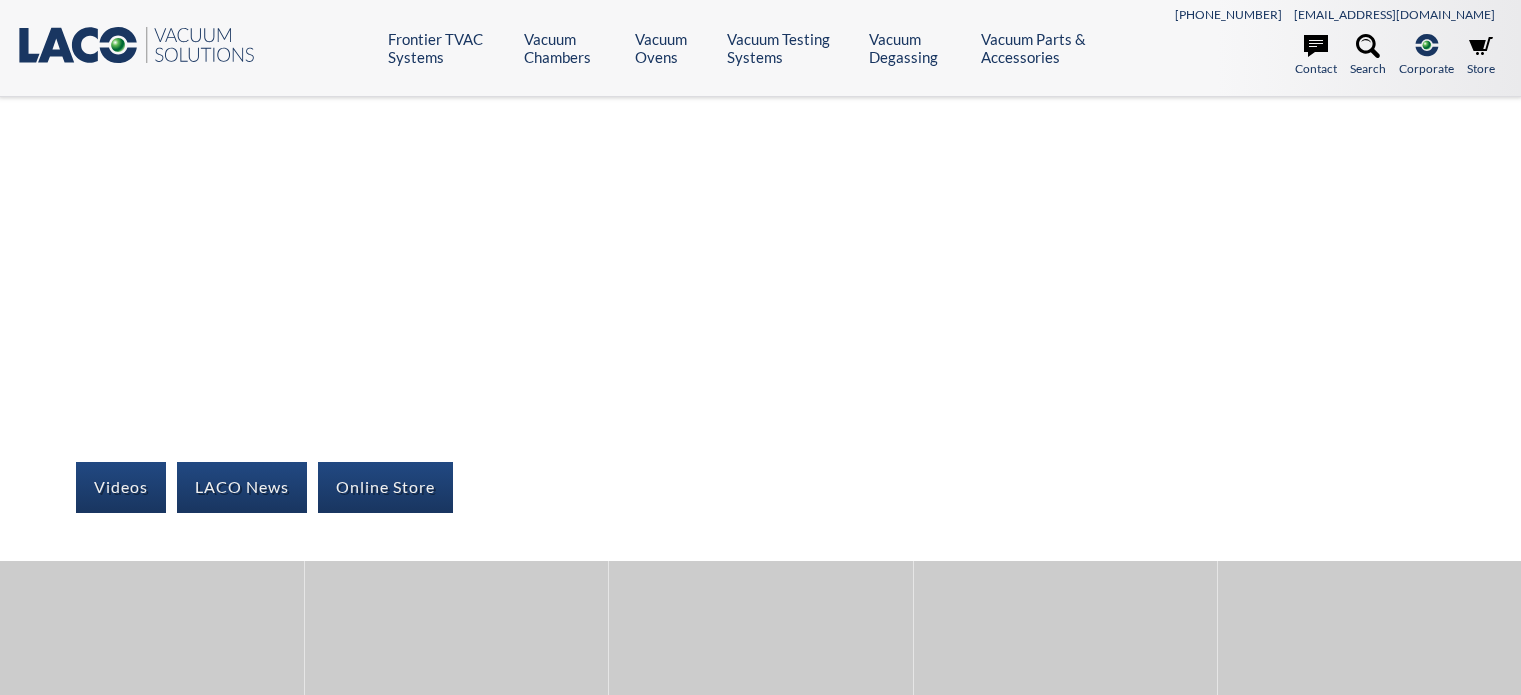 scroll, scrollTop: 0, scrollLeft: 0, axis: both 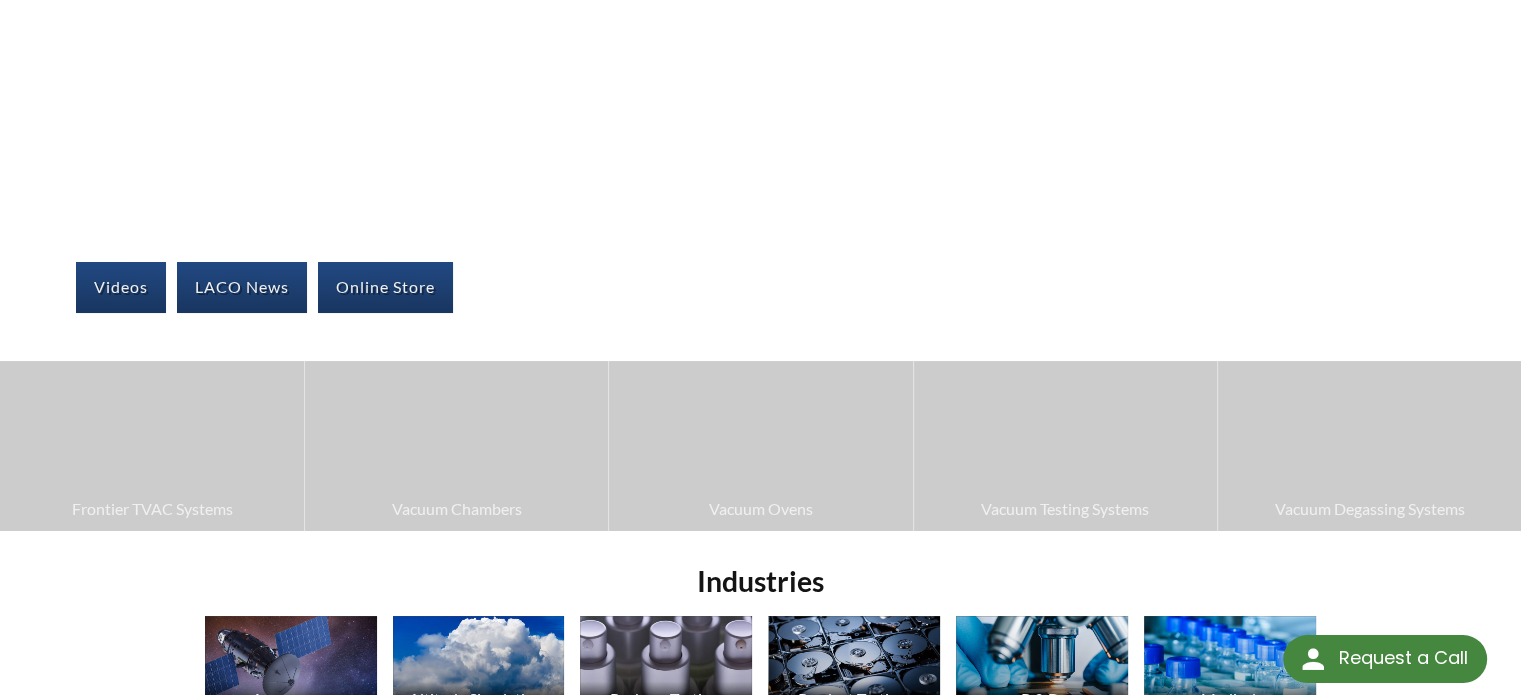 click at bounding box center (456, 446) 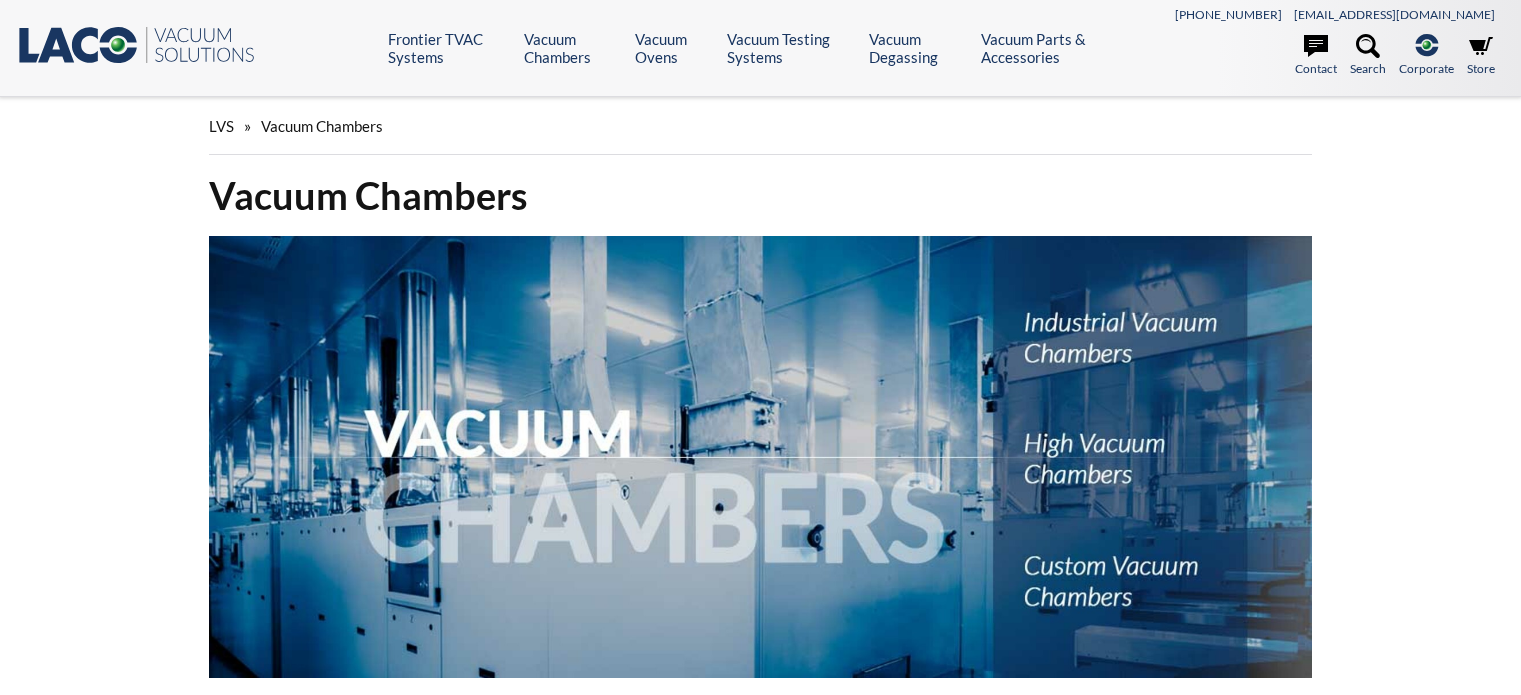 scroll, scrollTop: 0, scrollLeft: 0, axis: both 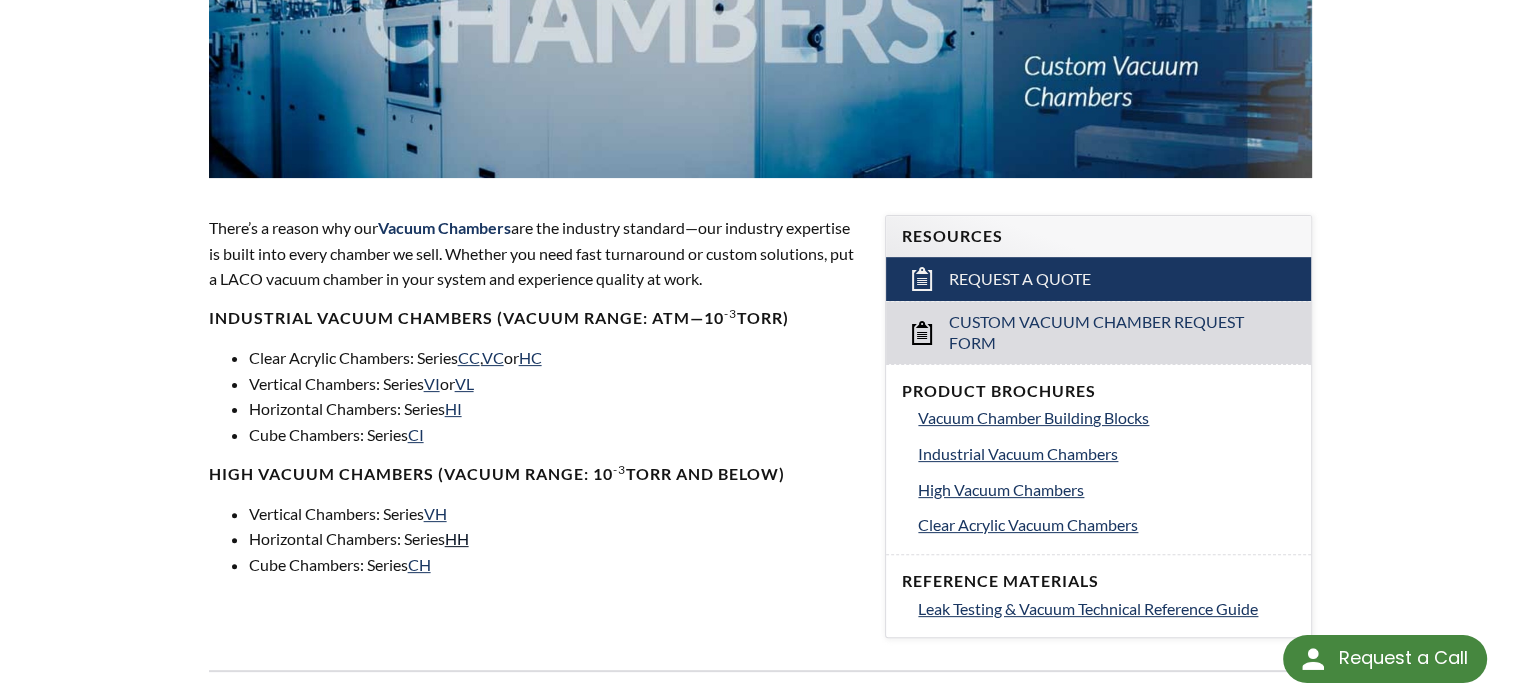 click on "HH" at bounding box center [457, 538] 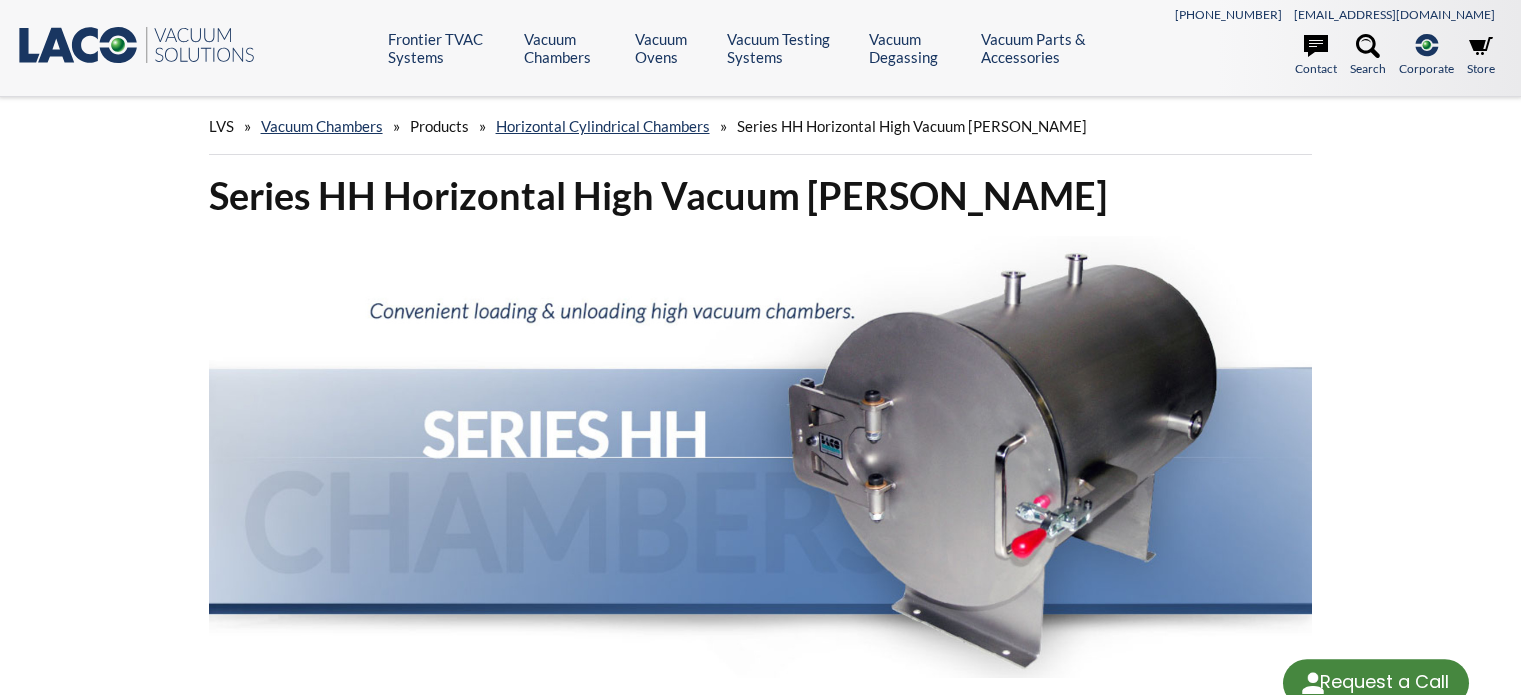 scroll, scrollTop: 0, scrollLeft: 0, axis: both 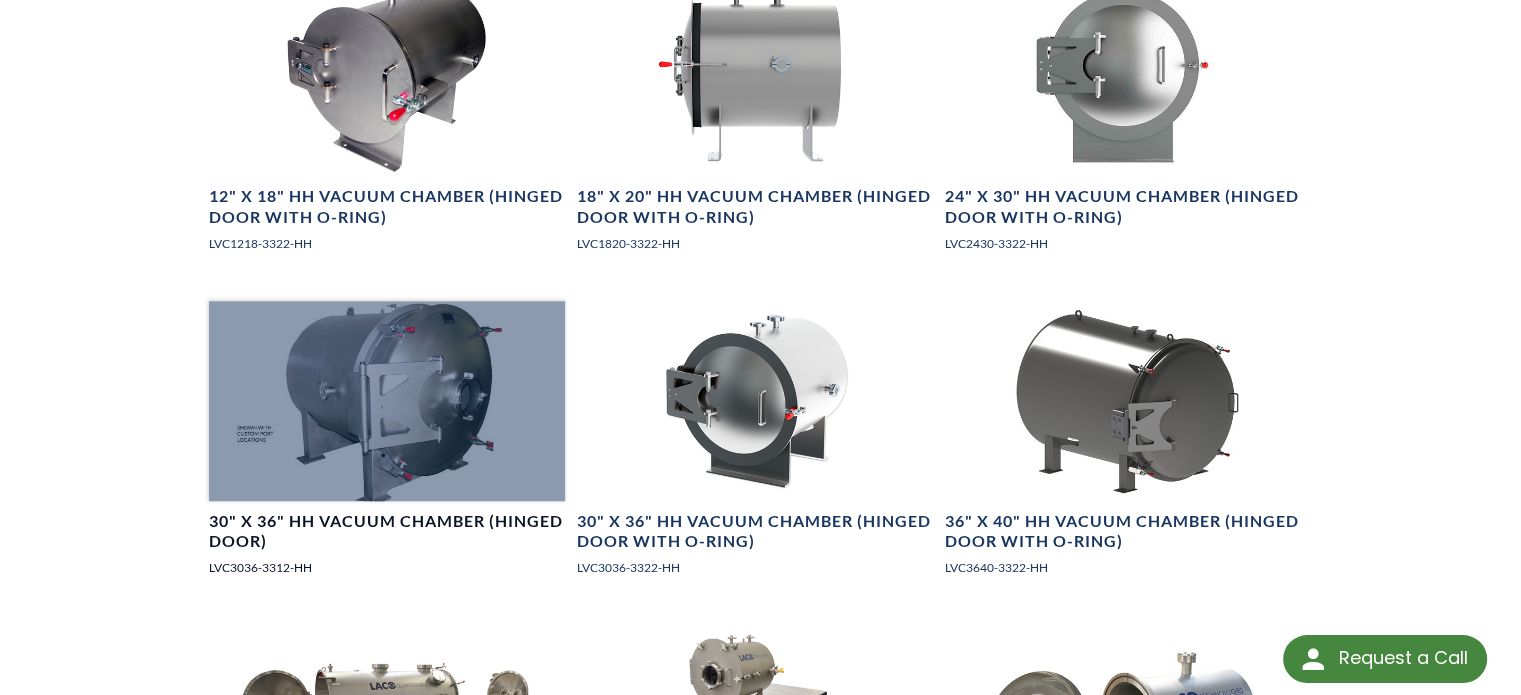 click on "30" X 36" HH Vacuum Chamber (Hinged Door)" at bounding box center [387, 532] 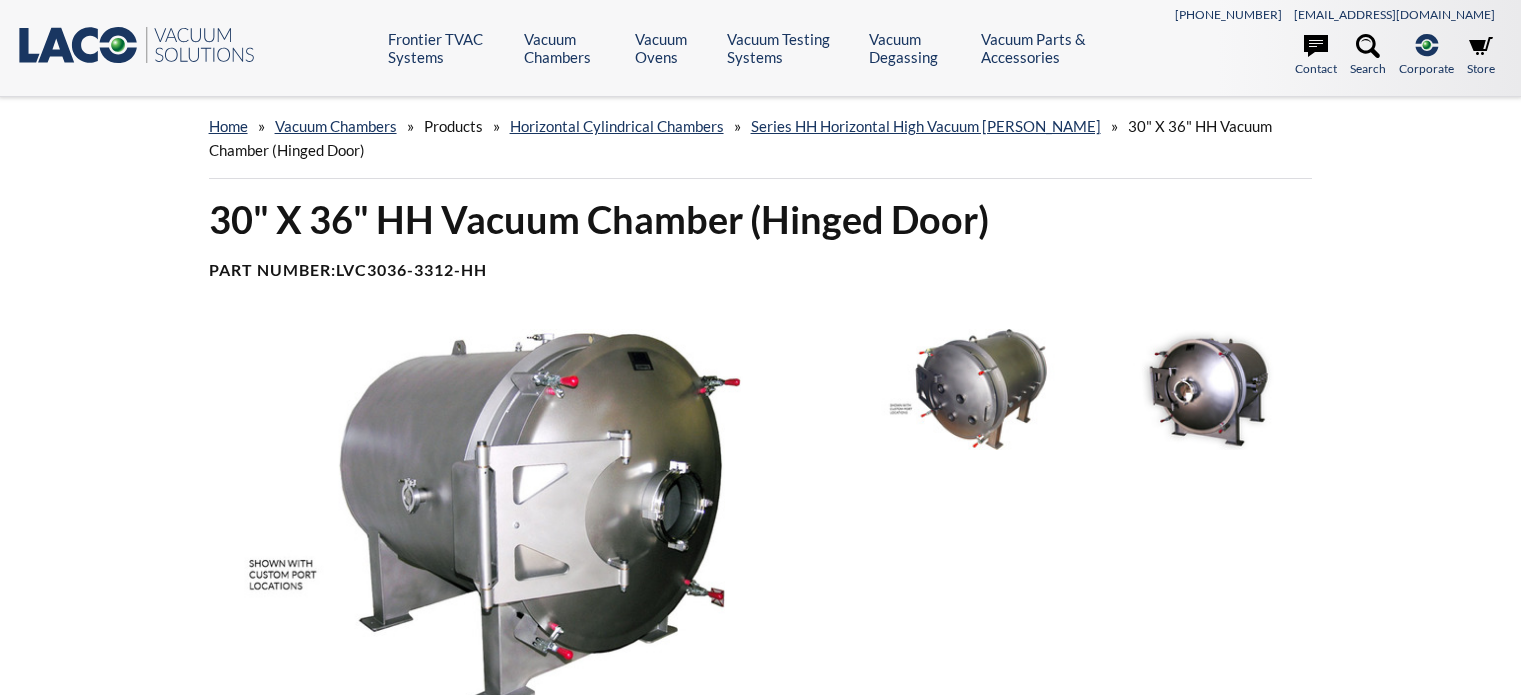 scroll, scrollTop: 0, scrollLeft: 0, axis: both 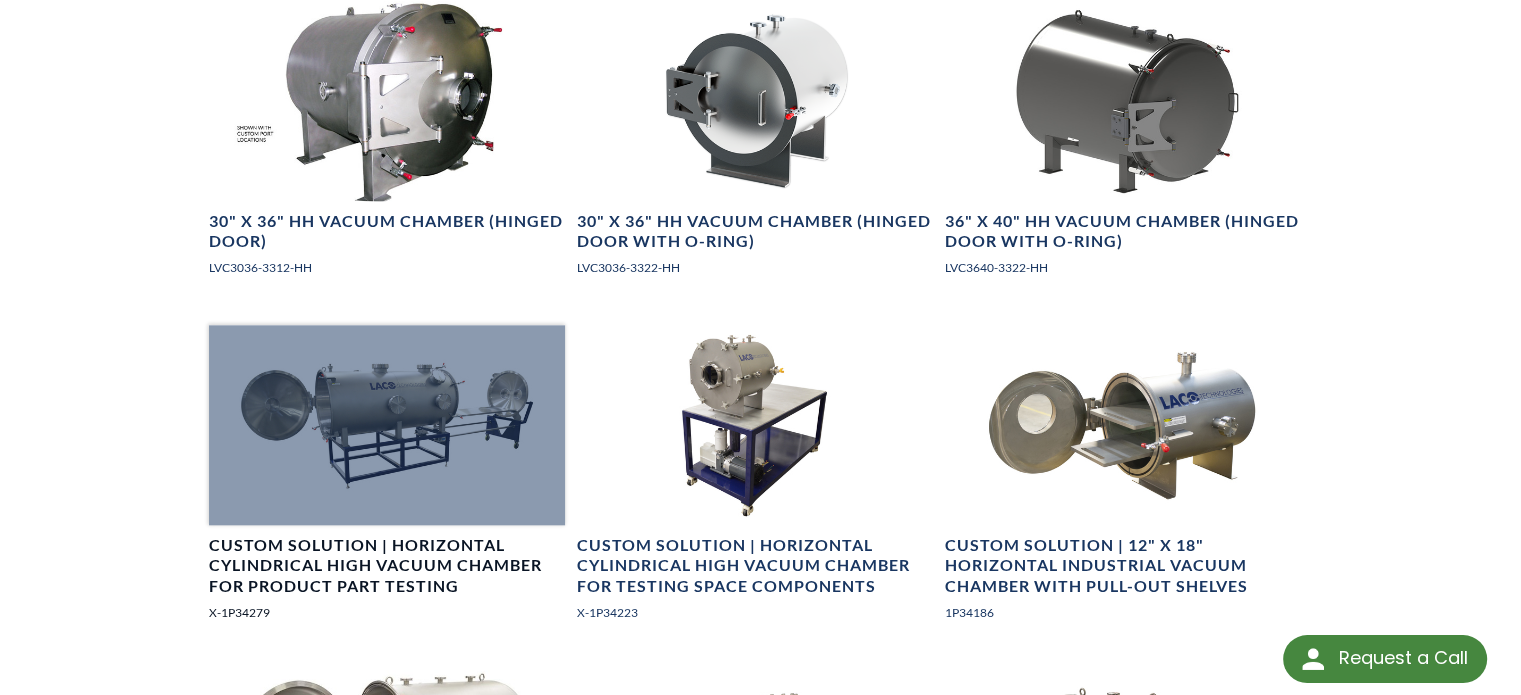 click at bounding box center [387, 425] 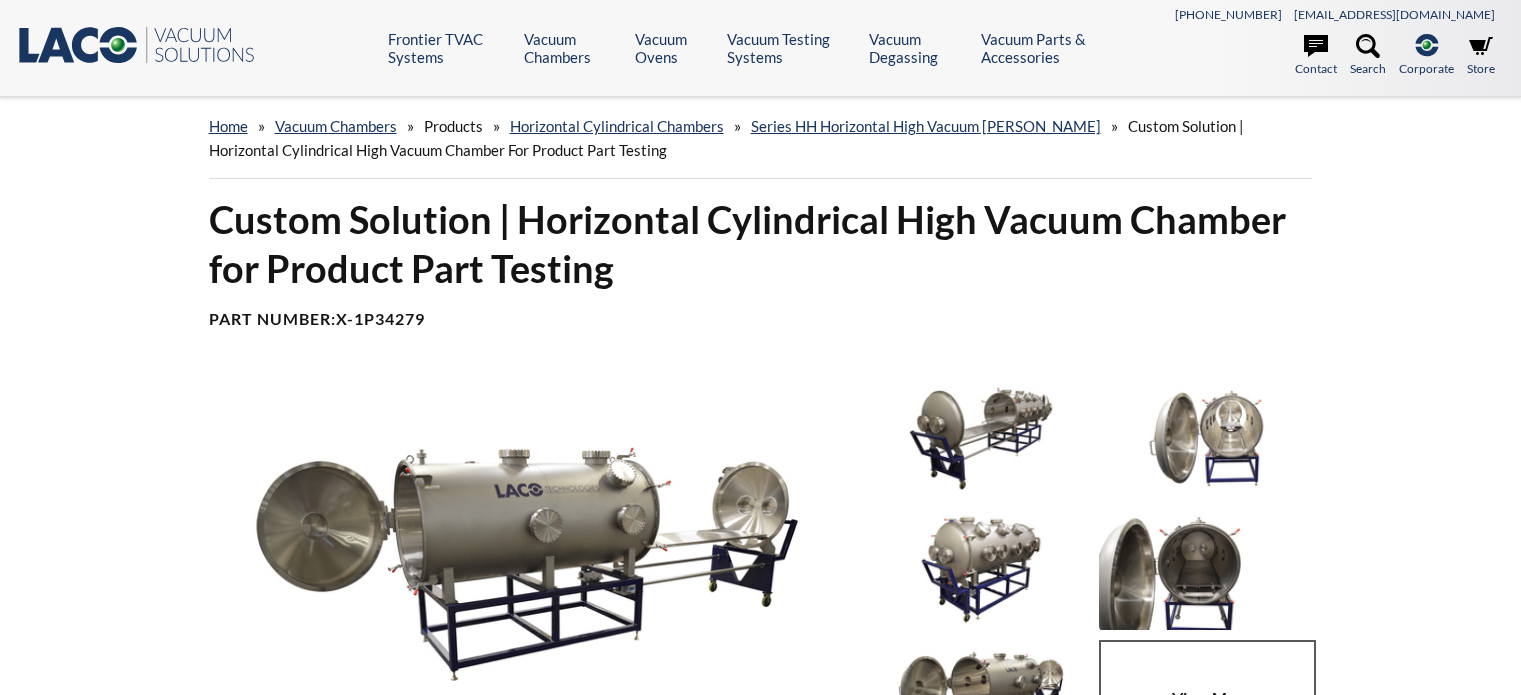 scroll, scrollTop: 0, scrollLeft: 0, axis: both 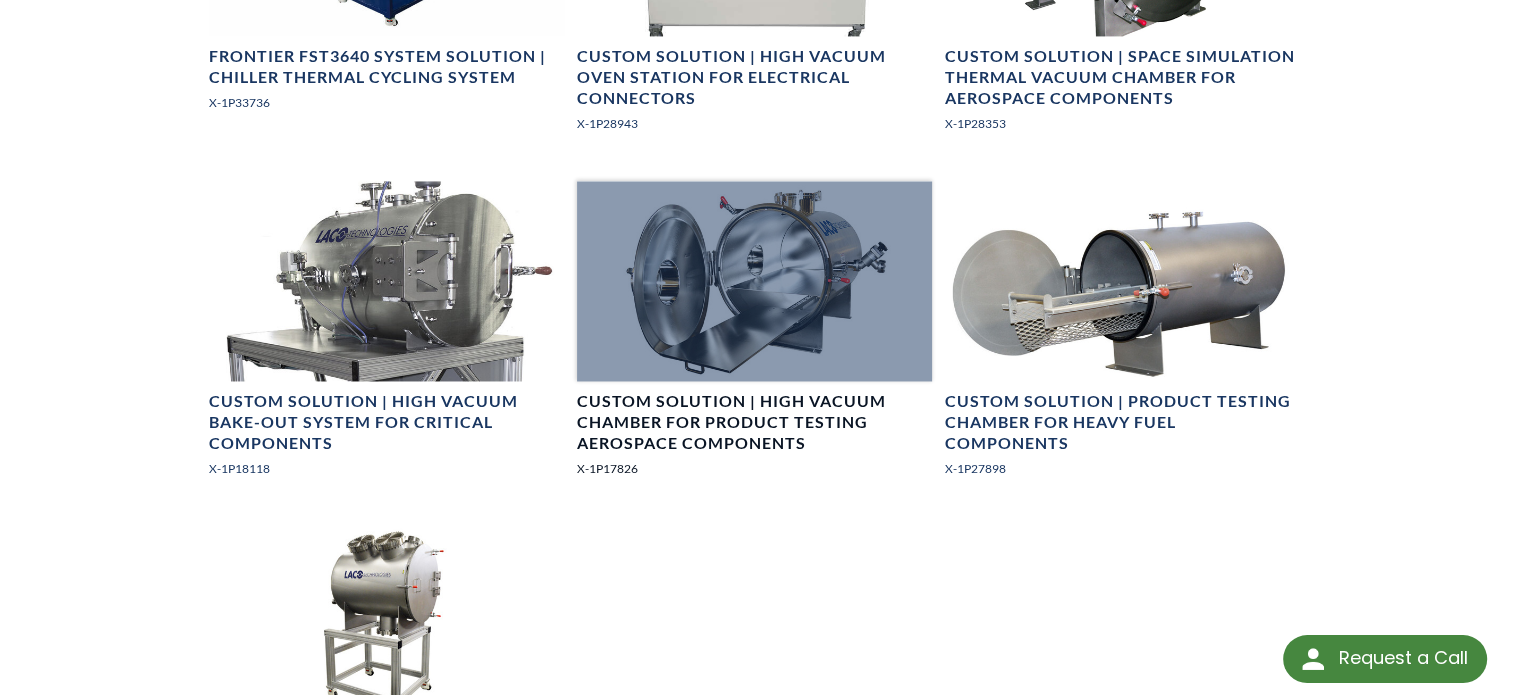 click on "Custom Solution | High Vacuum Chamber for Product Testing Aerospace Components" at bounding box center (755, 422) 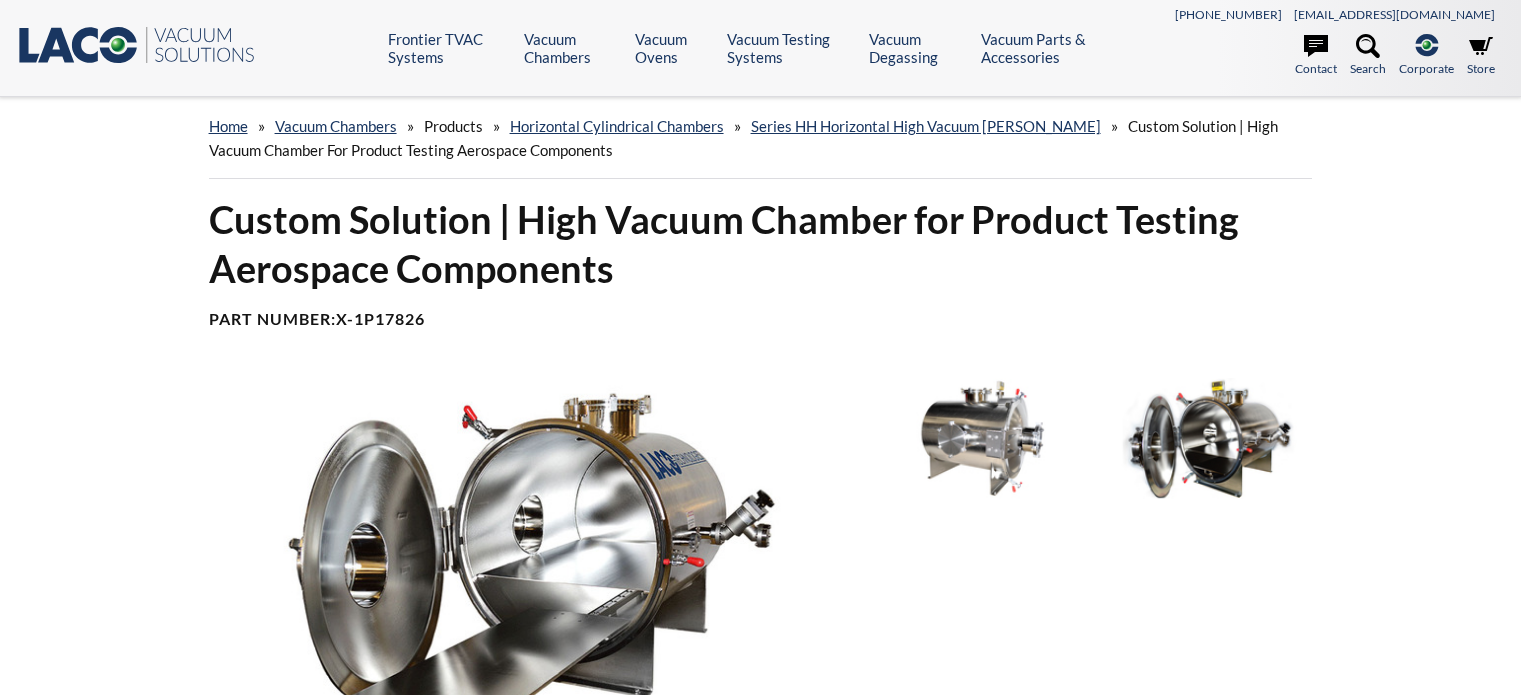 scroll, scrollTop: 0, scrollLeft: 0, axis: both 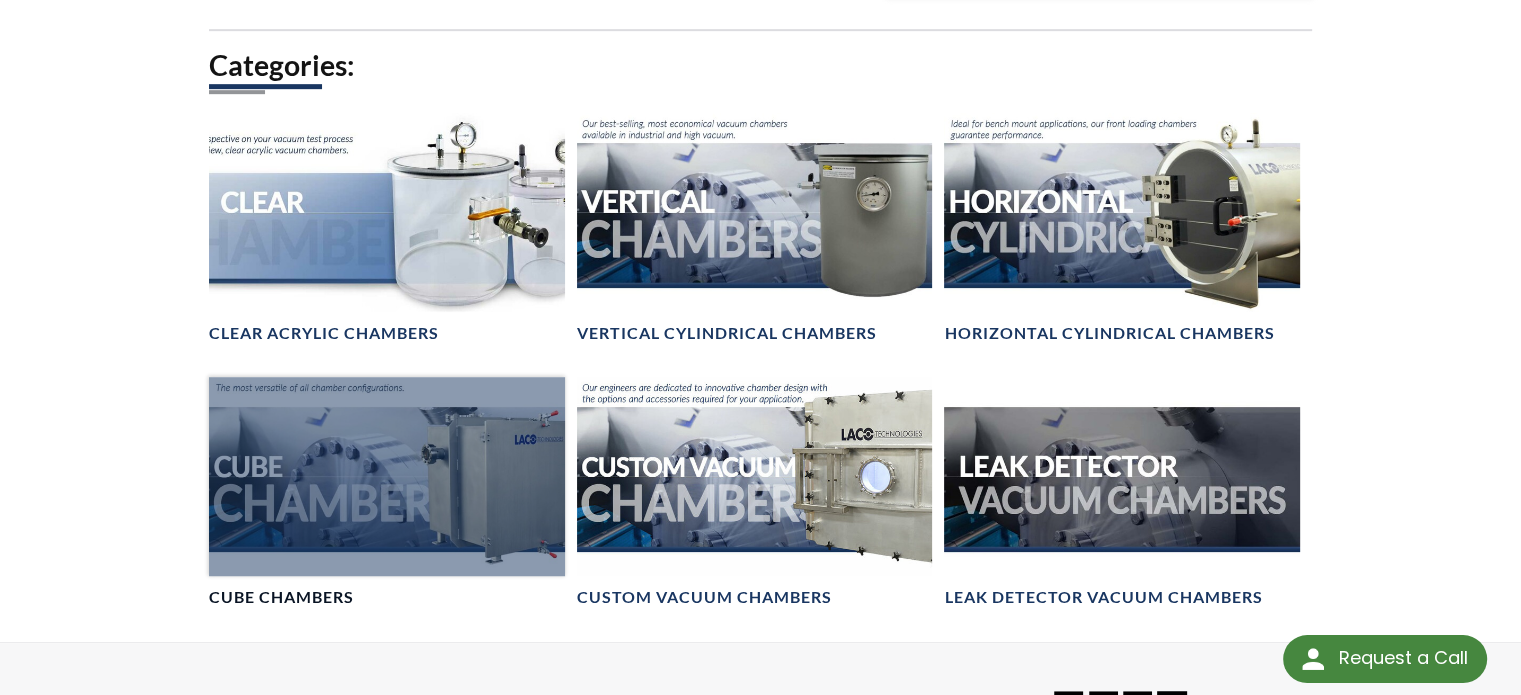 click at bounding box center (387, 477) 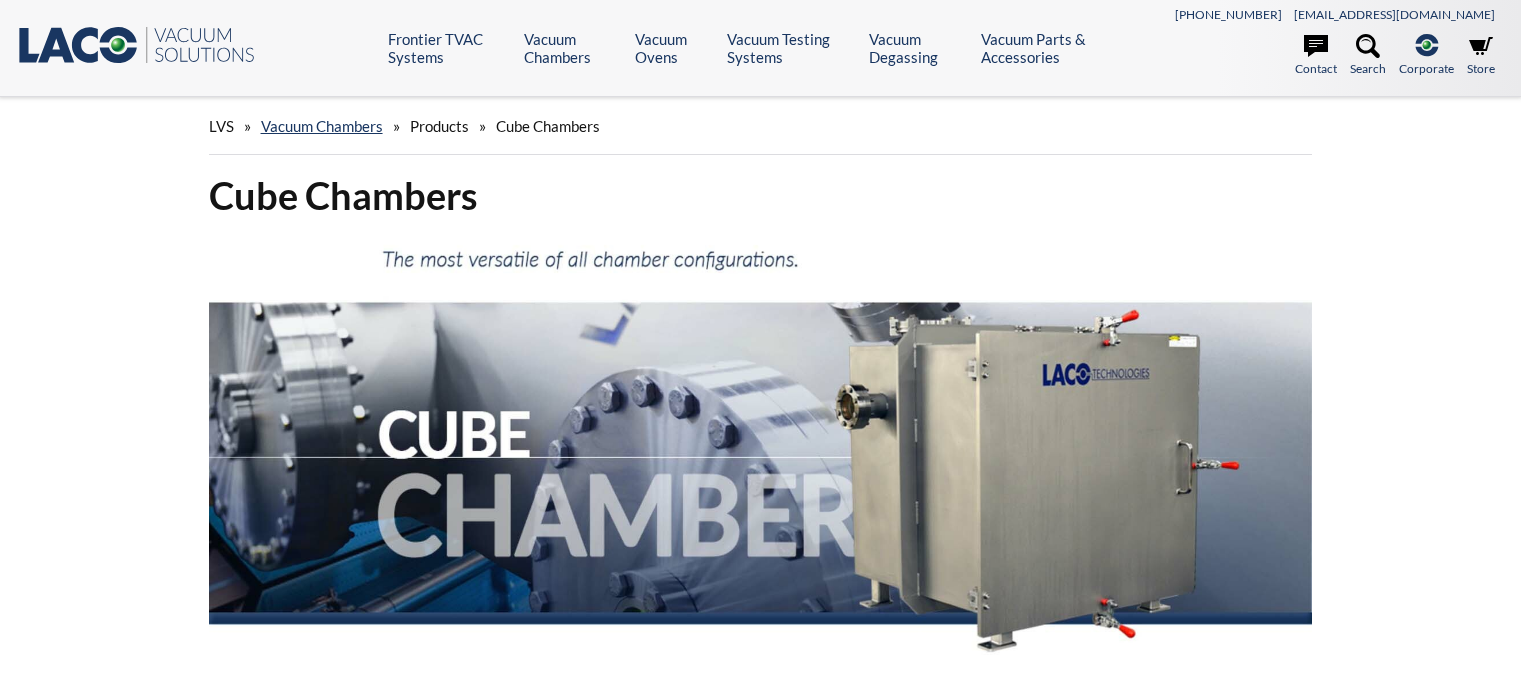 scroll, scrollTop: 0, scrollLeft: 0, axis: both 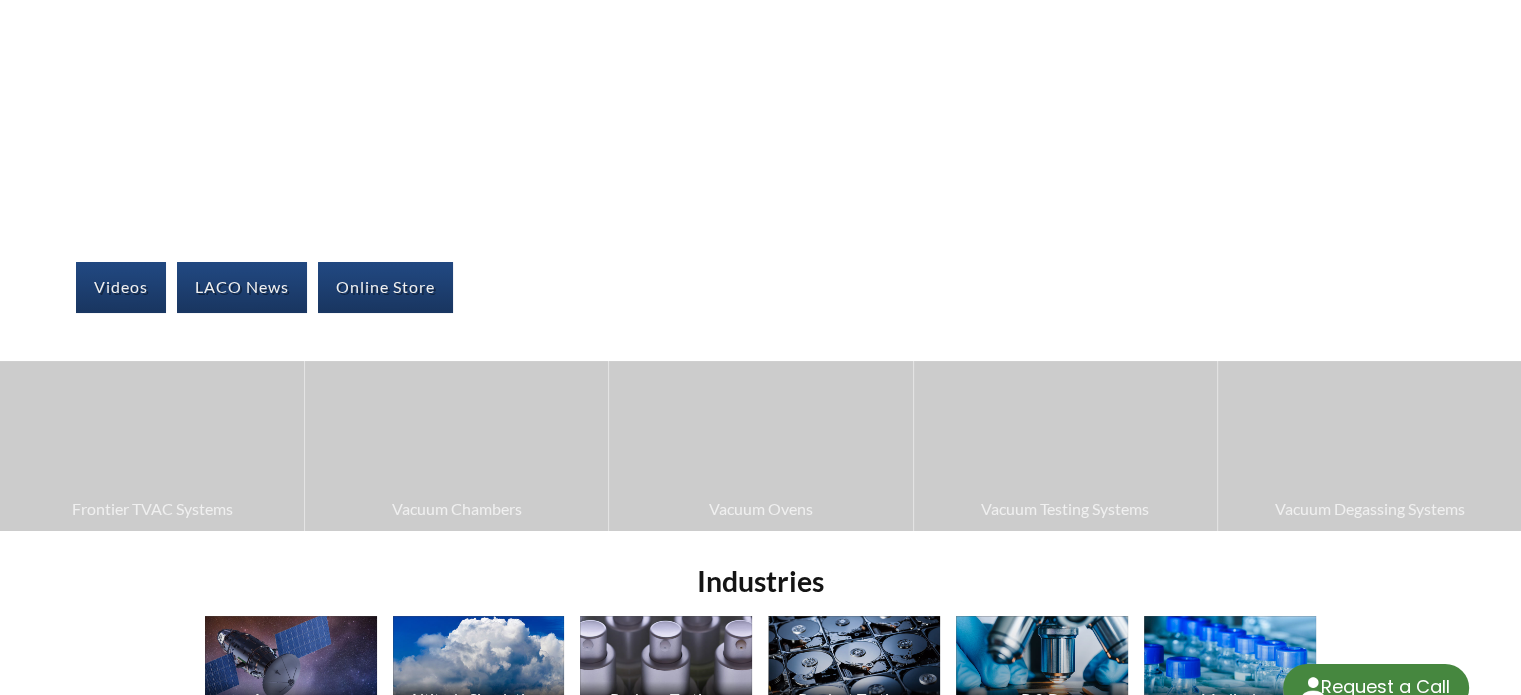 select 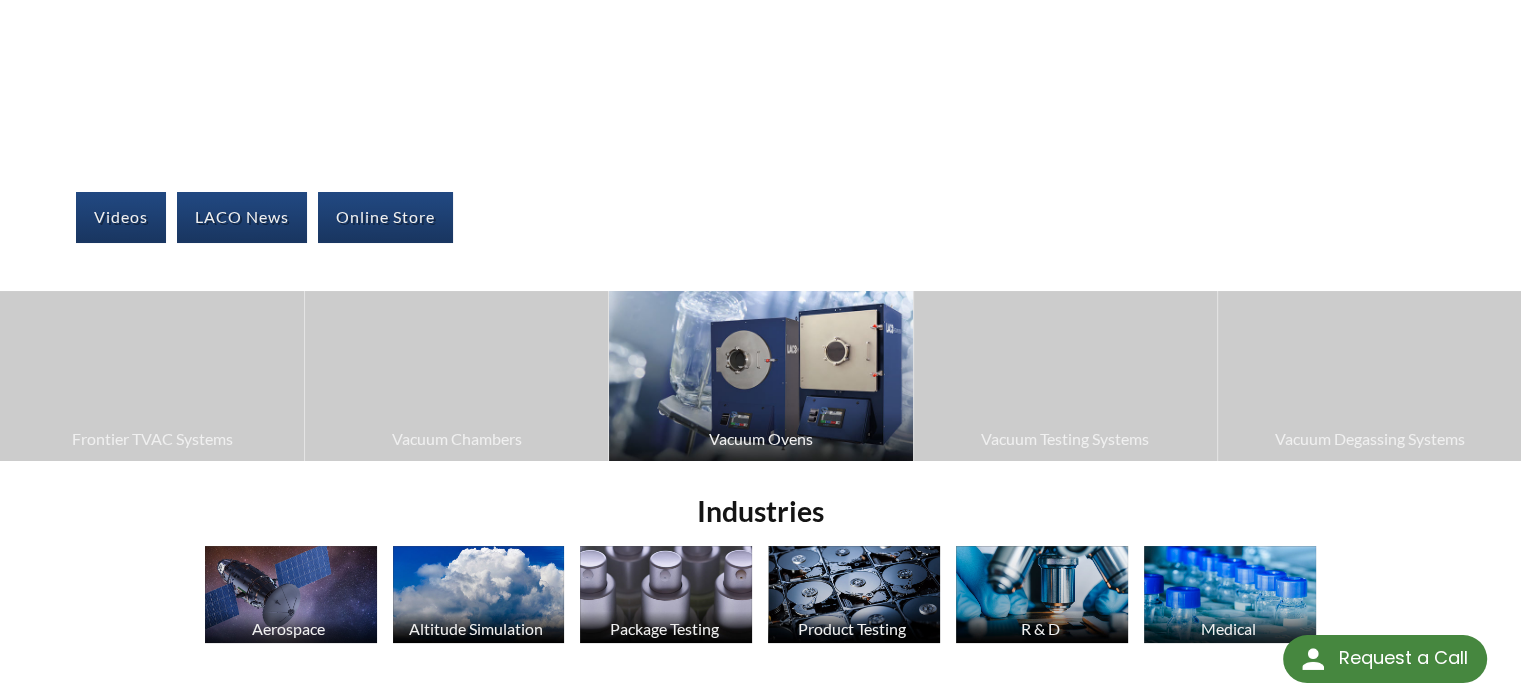 scroll, scrollTop: 400, scrollLeft: 0, axis: vertical 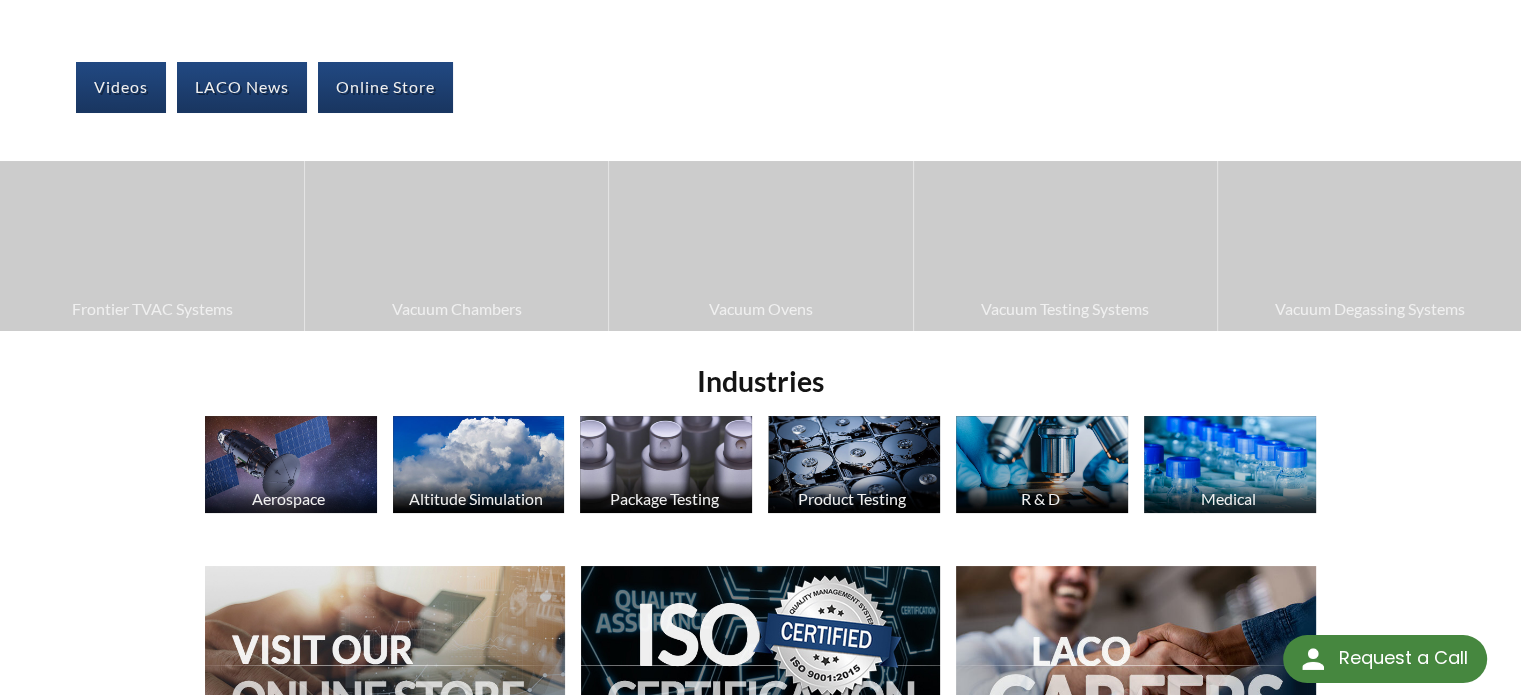 click at bounding box center [666, 464] 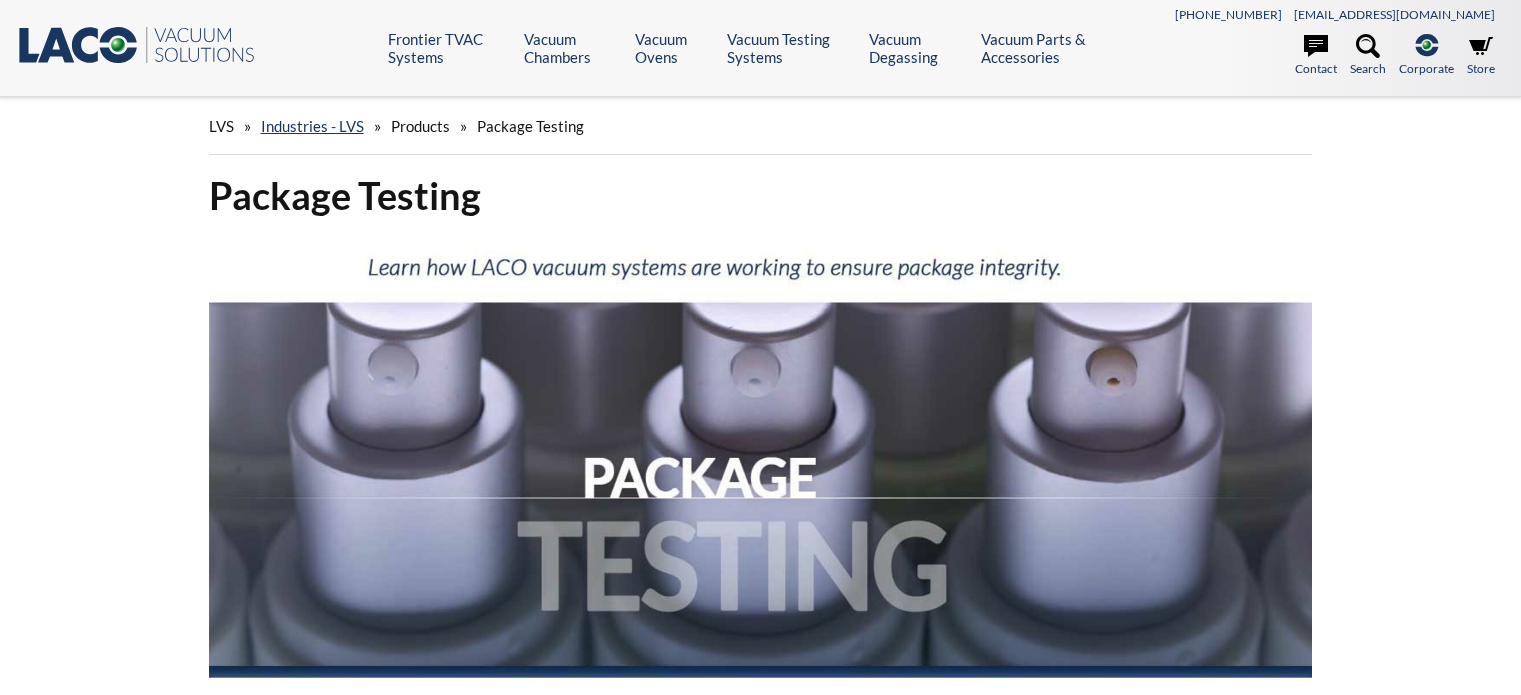 scroll, scrollTop: 0, scrollLeft: 0, axis: both 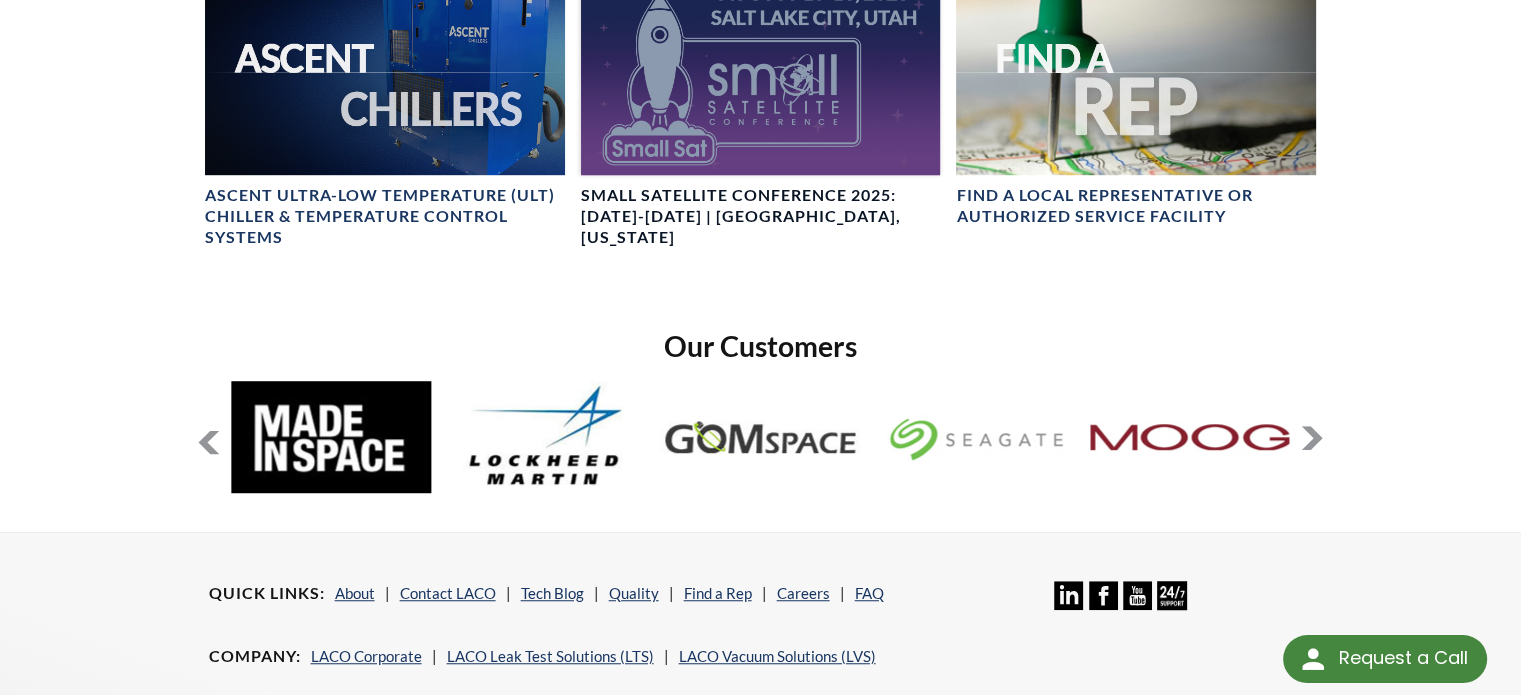 click on "Small Satellite Conference 2025: [DATE]-[DATE] | [GEOGRAPHIC_DATA], [US_STATE]" at bounding box center (761, 110) 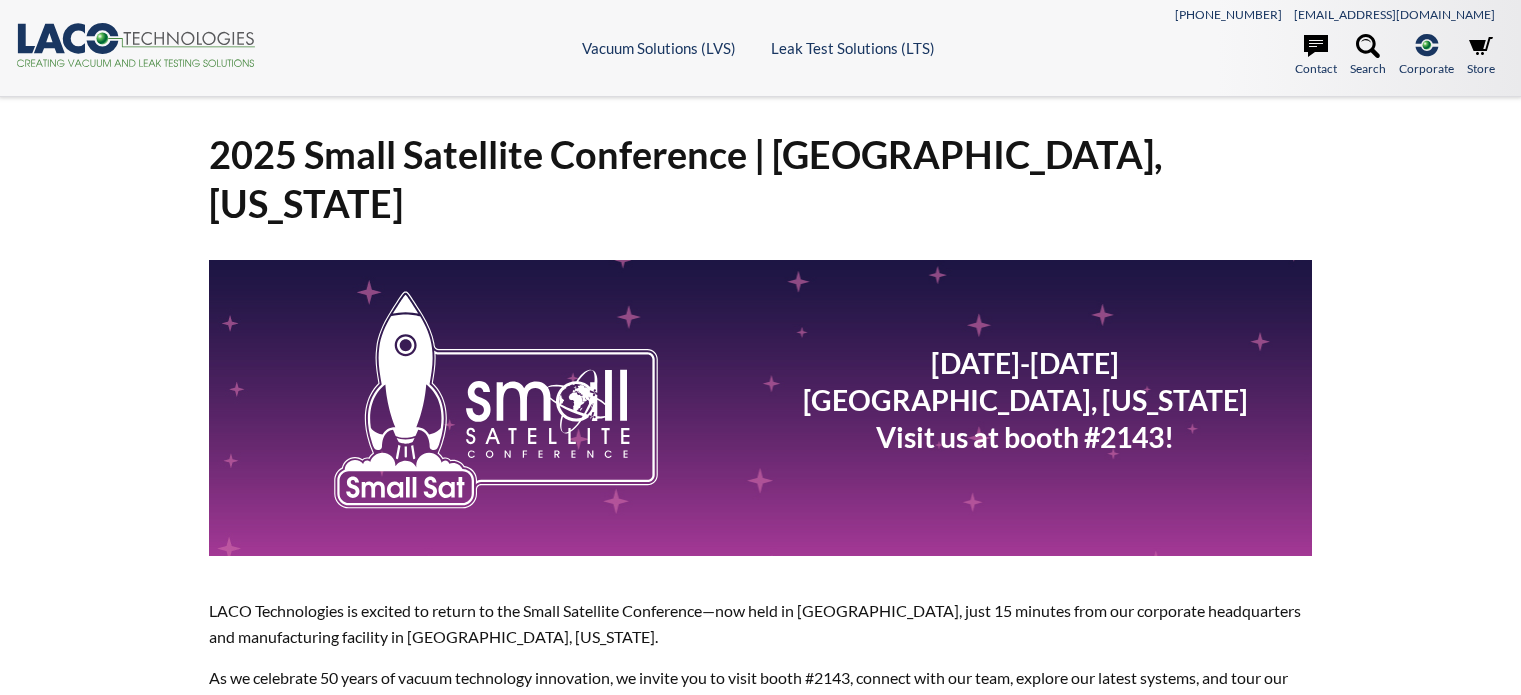 scroll, scrollTop: 0, scrollLeft: 0, axis: both 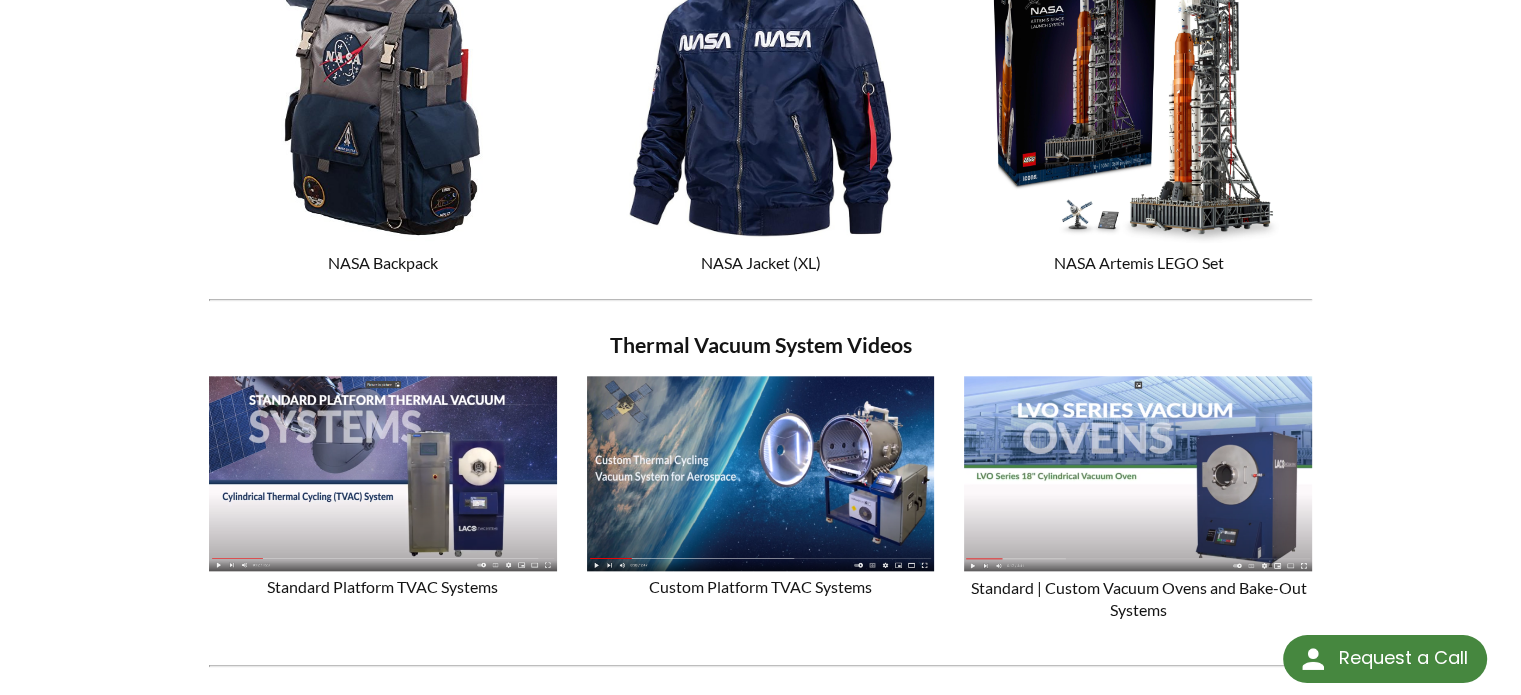 click at bounding box center [761, 473] 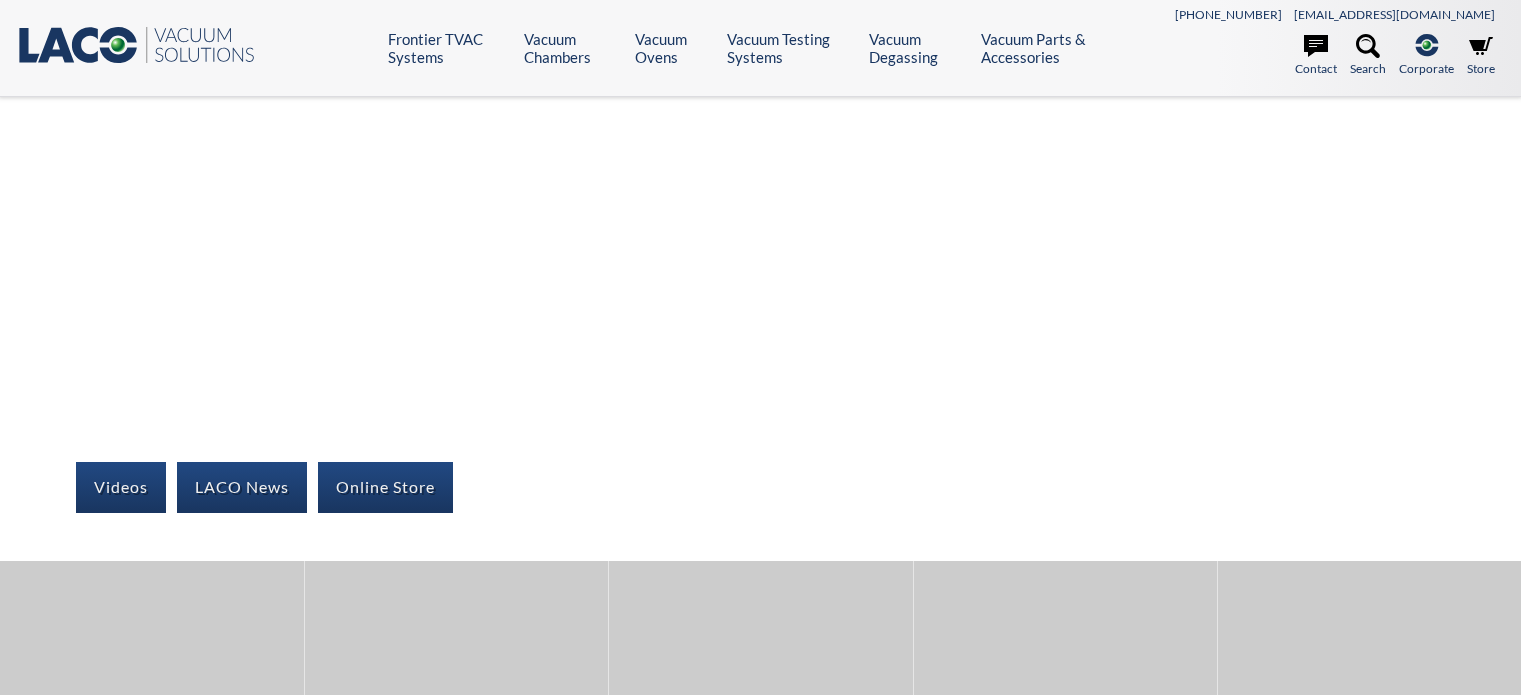 scroll, scrollTop: 1502, scrollLeft: 0, axis: vertical 